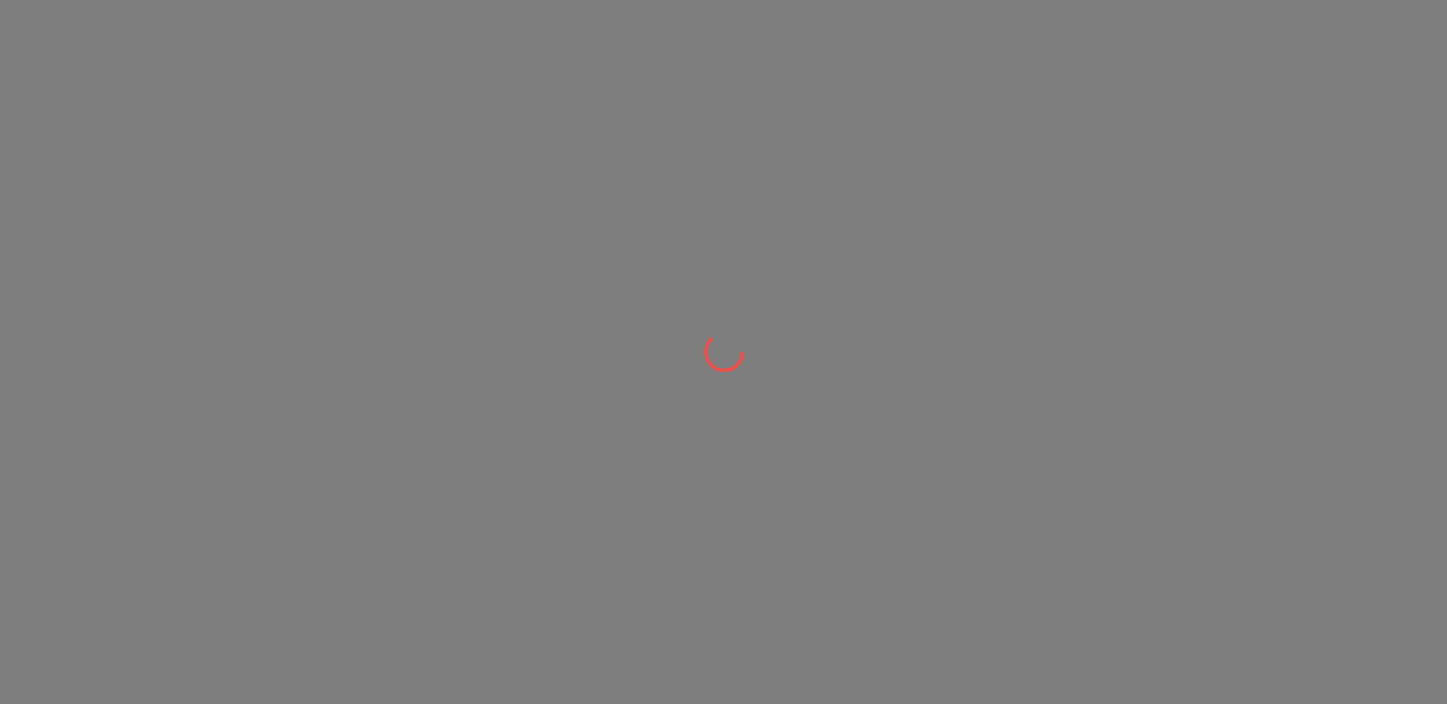 scroll, scrollTop: 0, scrollLeft: 0, axis: both 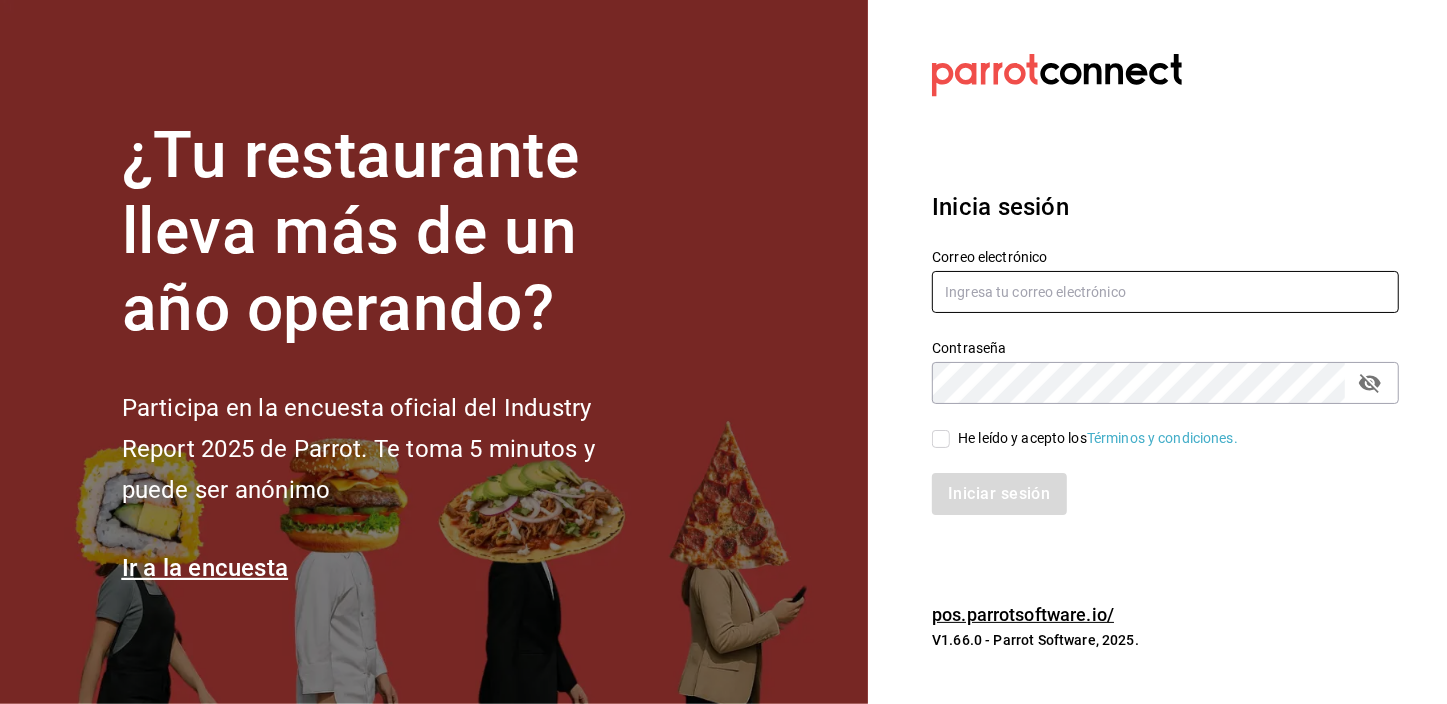 type on "[USERNAME]@[DOMAIN]" 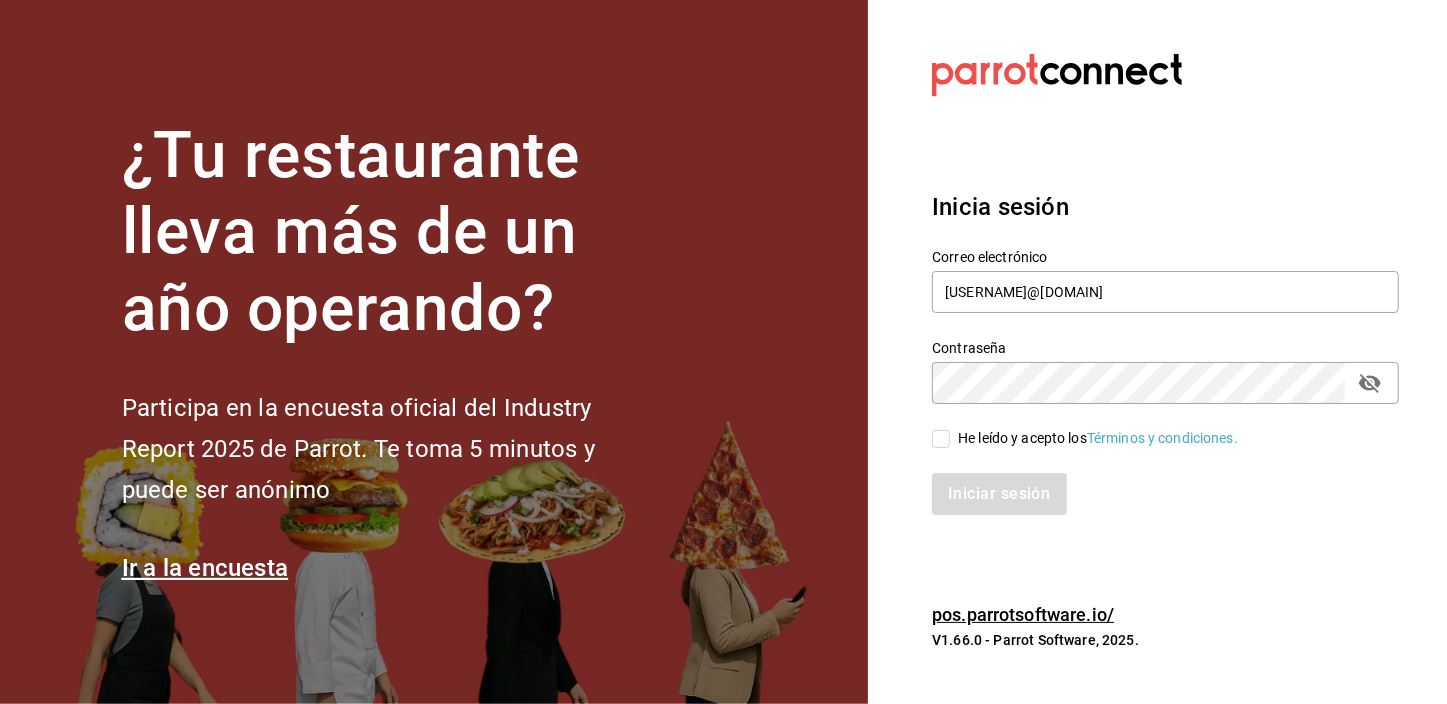 drag, startPoint x: 945, startPoint y: 442, endPoint x: 944, endPoint y: 468, distance: 26.019224 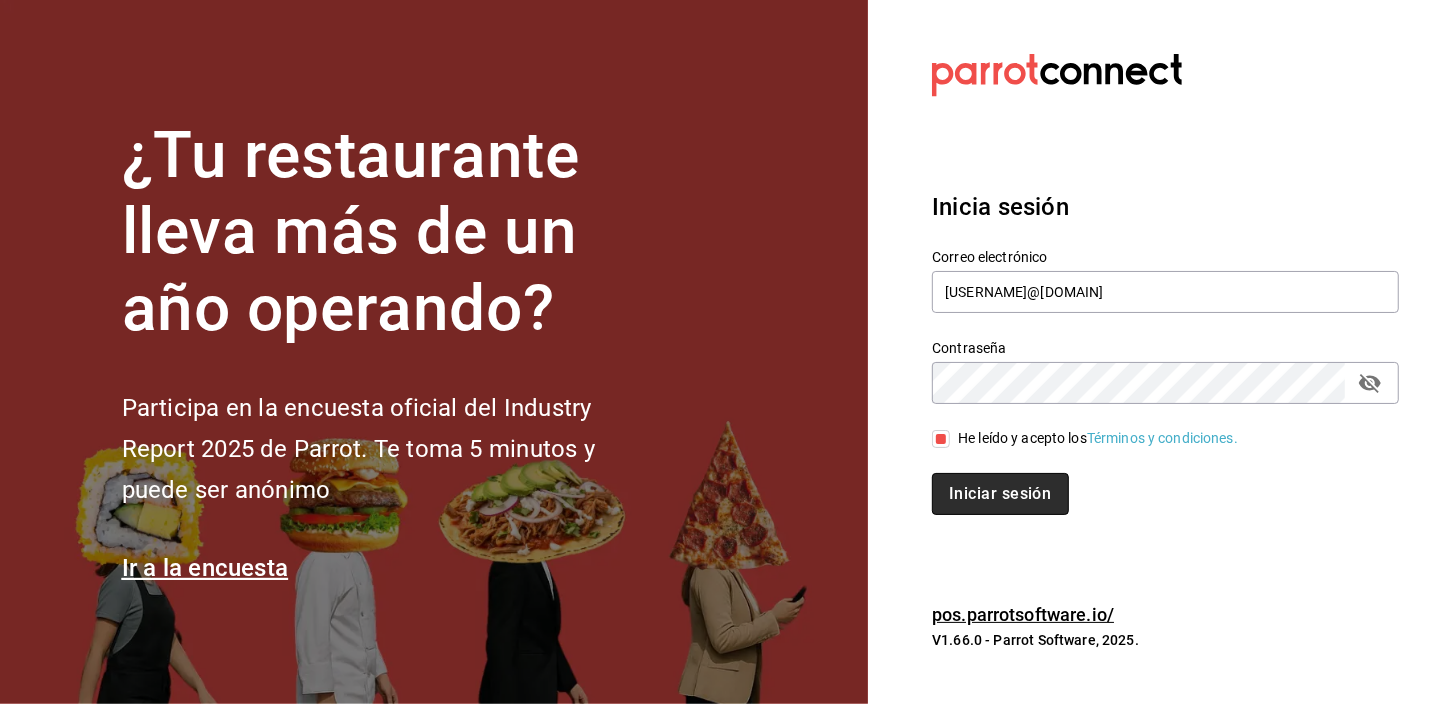 click on "Iniciar sesión" at bounding box center [1000, 494] 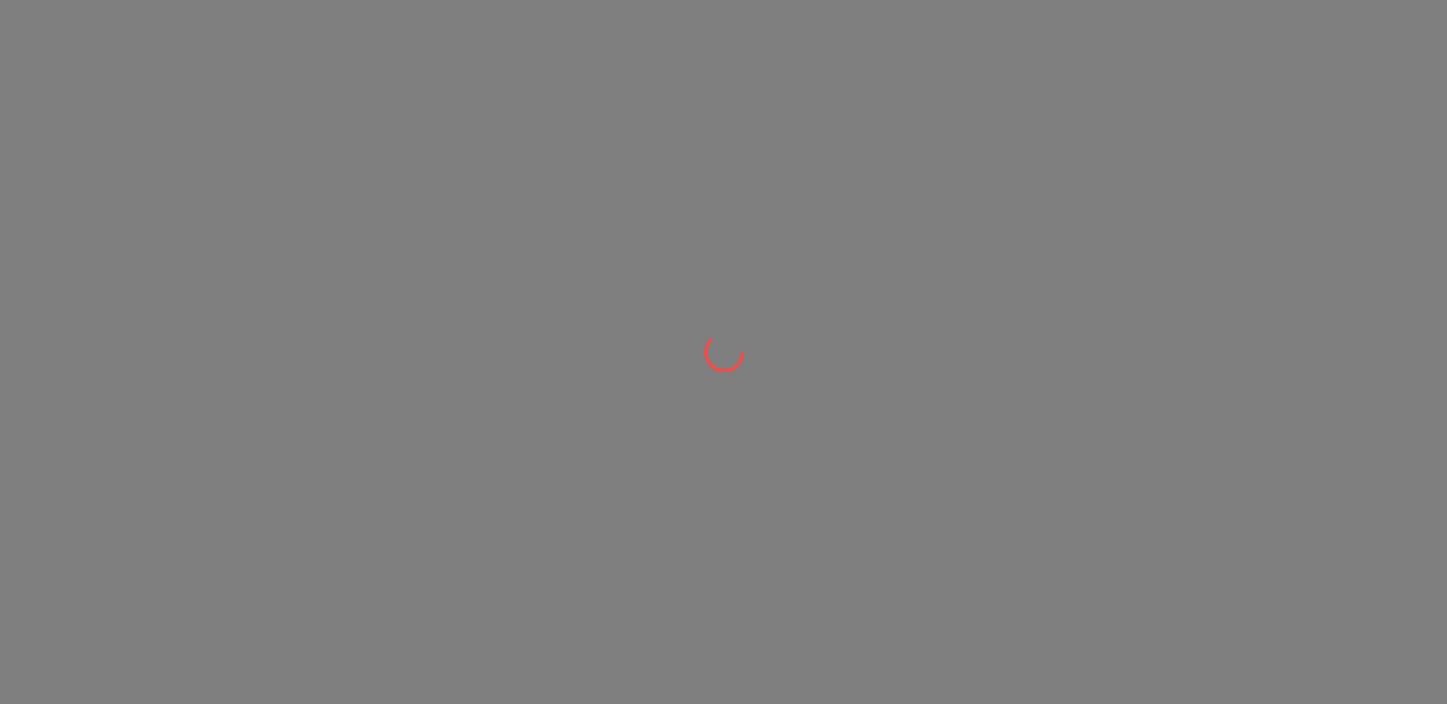 scroll, scrollTop: 0, scrollLeft: 0, axis: both 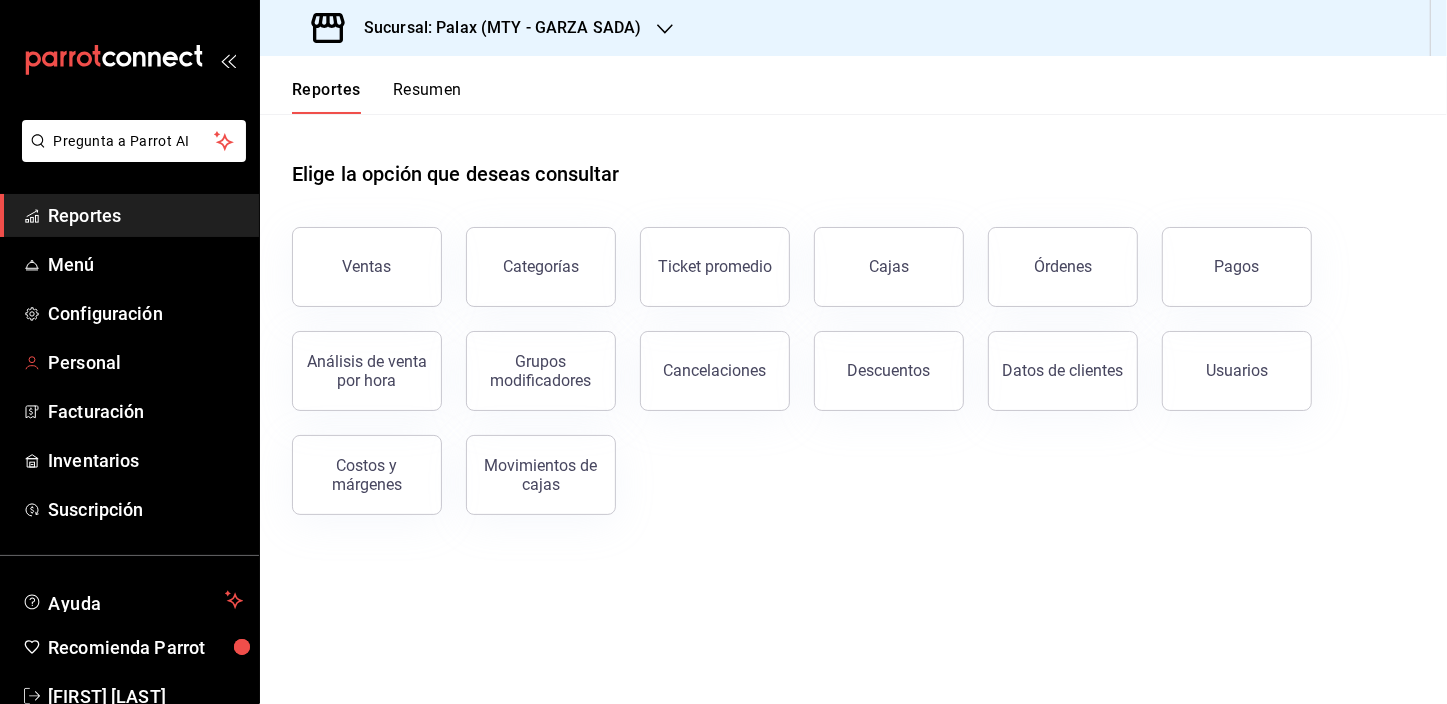 drag, startPoint x: 90, startPoint y: 354, endPoint x: 311, endPoint y: 266, distance: 237.87602 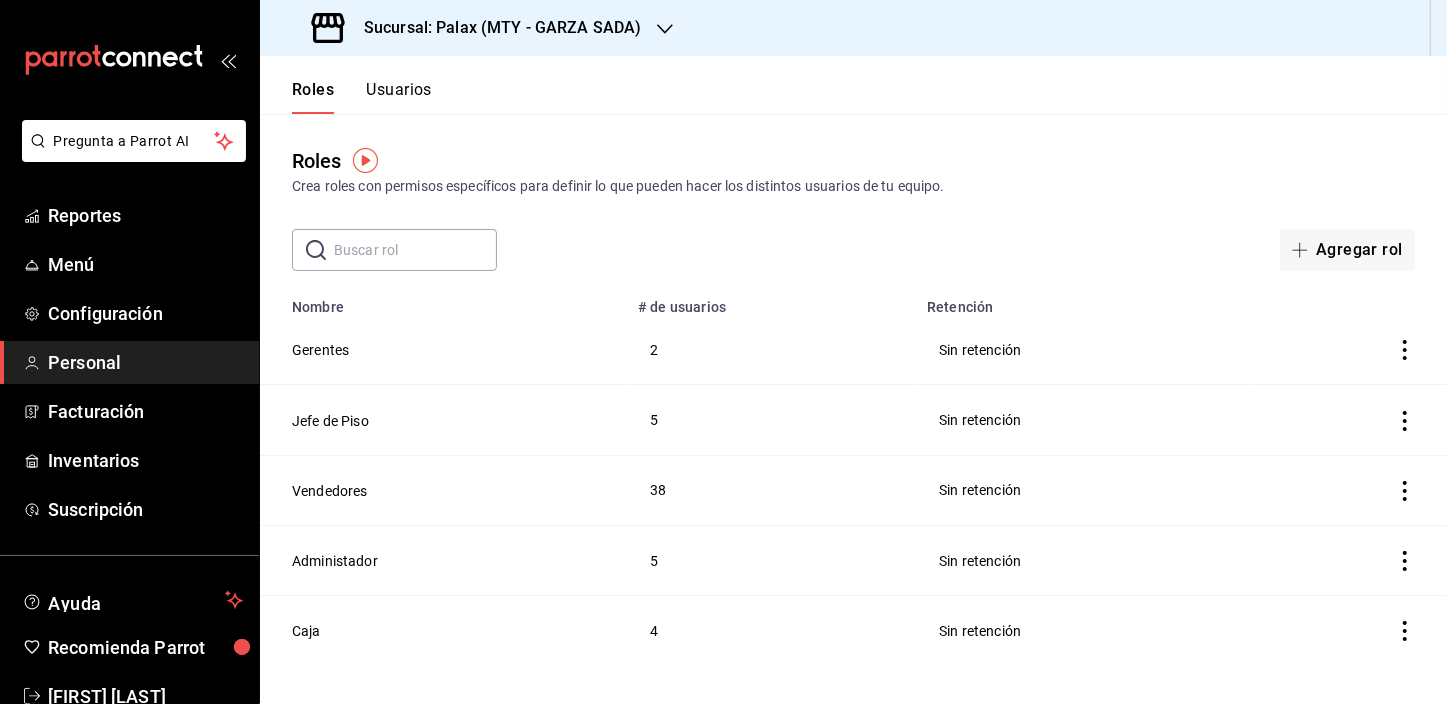 click on "Usuarios" at bounding box center [399, 97] 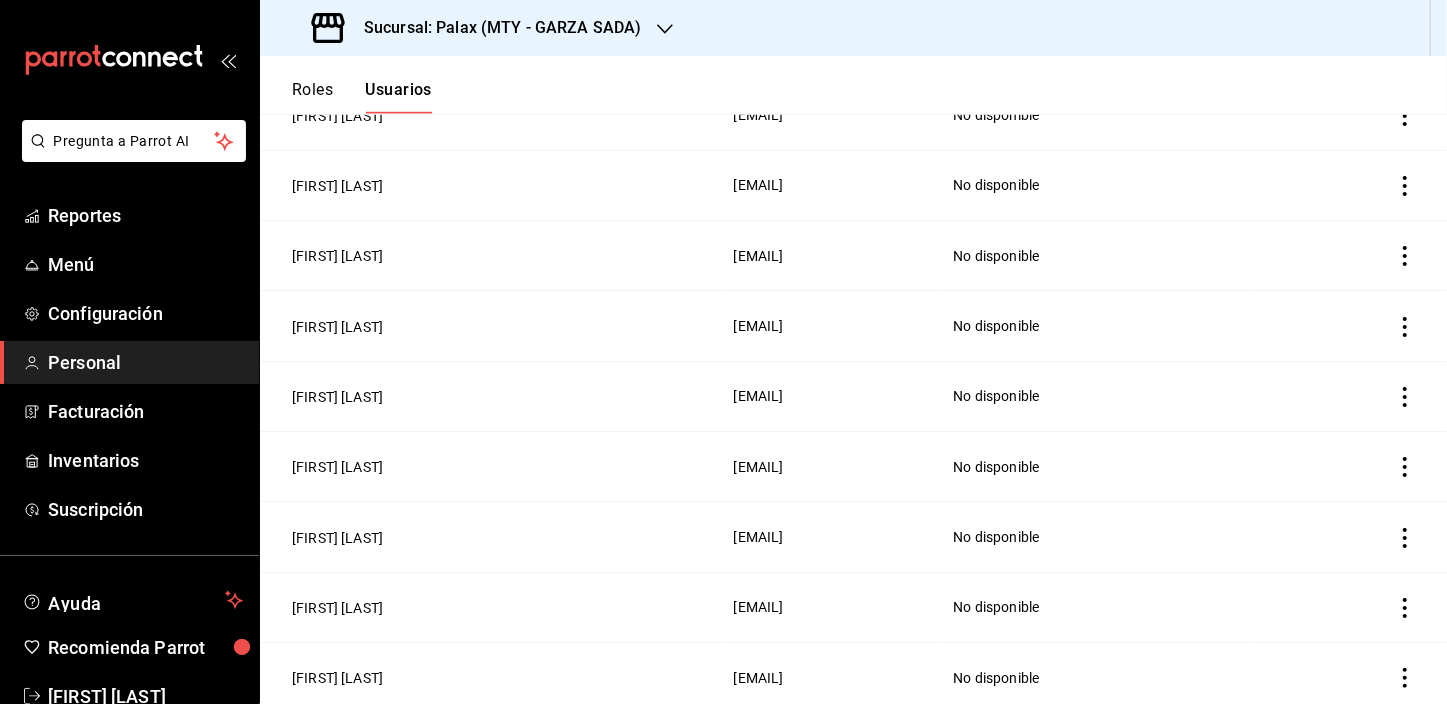 scroll, scrollTop: 6371, scrollLeft: 0, axis: vertical 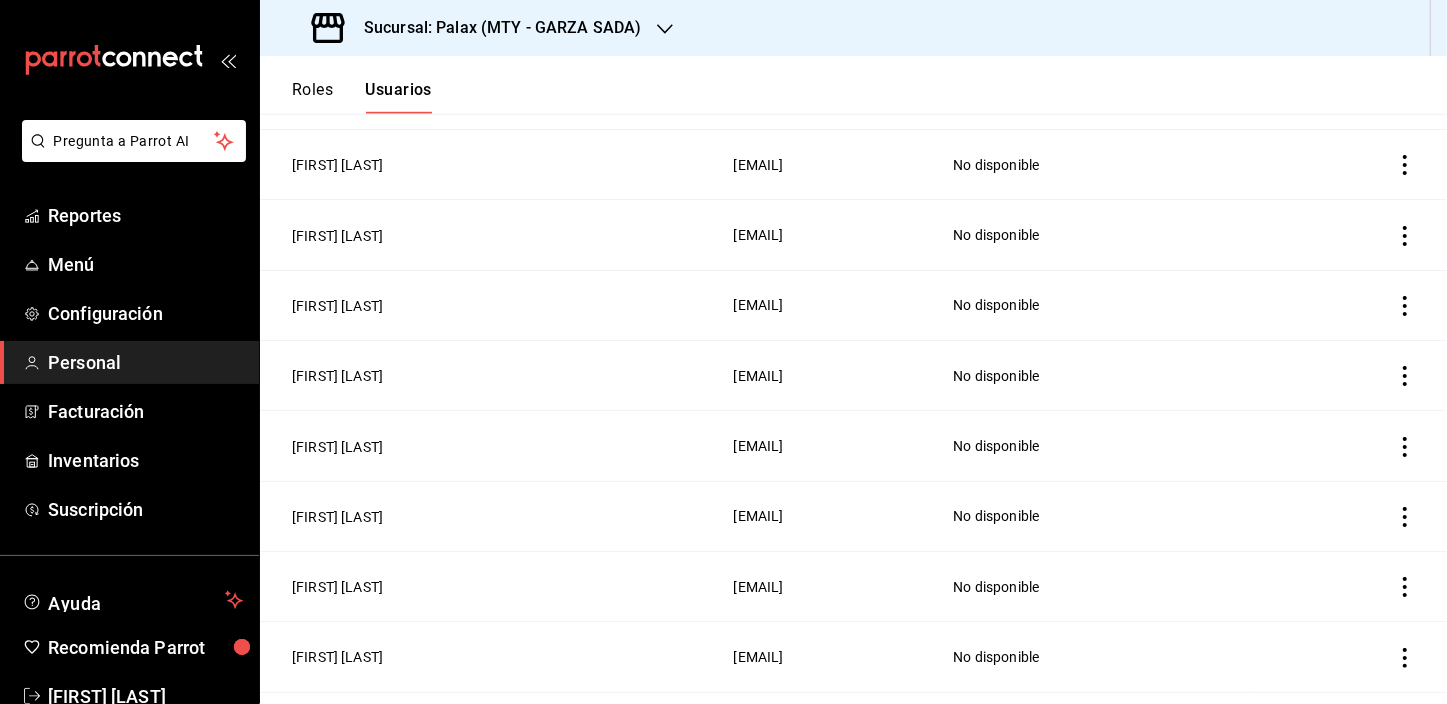 click at bounding box center [1405, 587] 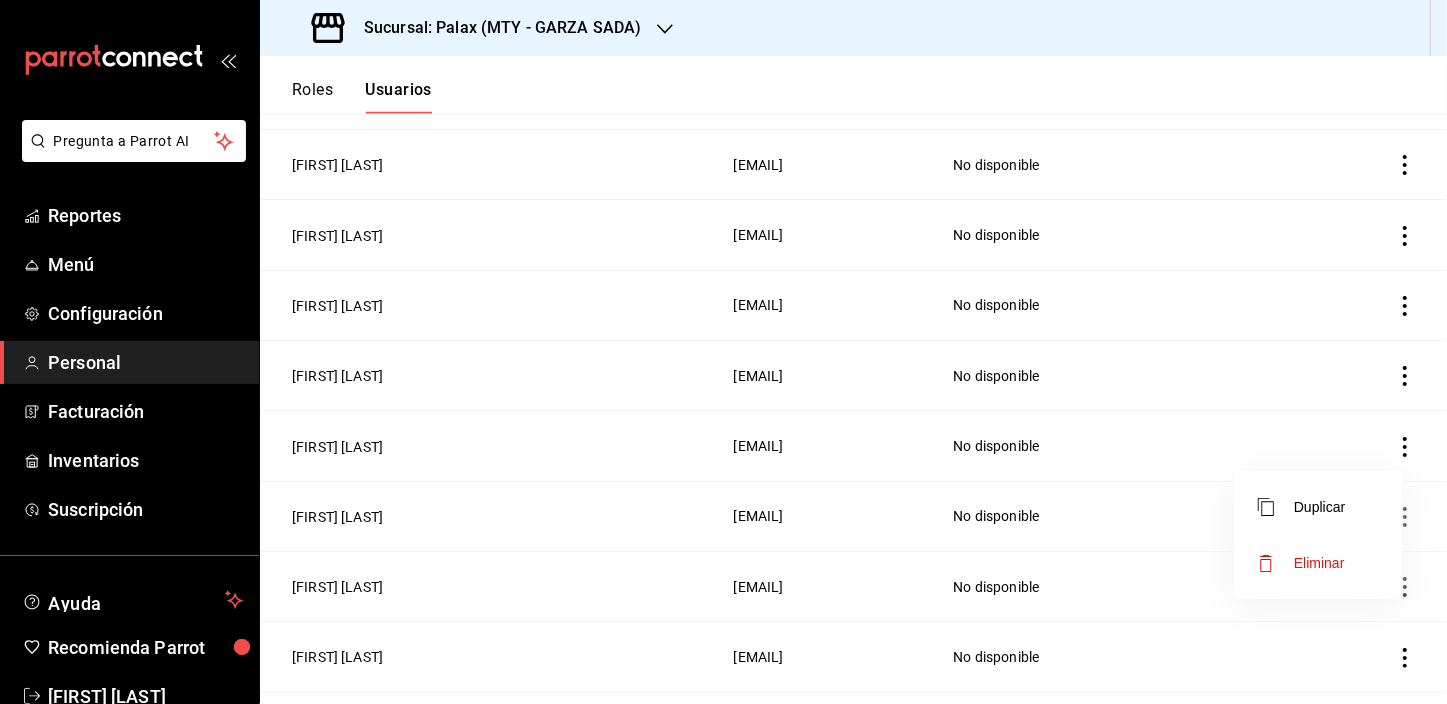 click at bounding box center (723, 352) 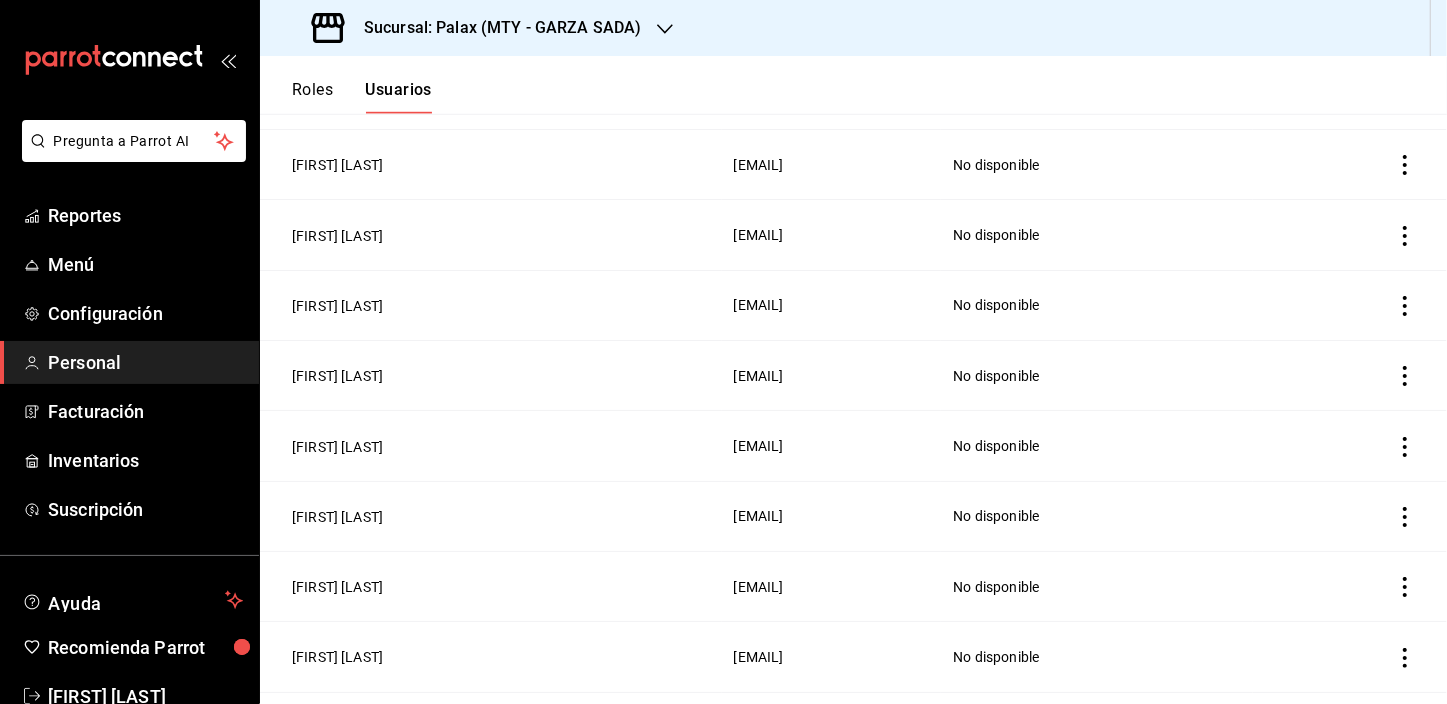 click on "Pregunta a Parrot AI Reportes   Menú   Configuración   Personal   Facturación   Inventarios   Suscripción   Ayuda Recomienda Parrot   [FIRST] [LAST]   Sugerir nueva función   Sucursal: Palax (MTY - GARZA SADA) Roles Usuarios Usuarios Gestiona la información y configuración de cada usuario, incluyendo su rol, PIN, correo y otros permisos según su función. ​ ​ Nuevo usuario Lo sentimos, no pudimos cargar la lista de usuarios. Reintentar Nombre Email Rol [FIRST] [LAST] [EMAIL] No disponible [FIRST] [LAST] [EMAIL] Vendedores [FIRST] [LAST] [EMAIL] Vendedores [FIRST] [LAST] [EMAIL] No disponible [FIRST] [LAST] [EMAIL] No disponible [FIRST] [LAST] [EMAIL] No disponible [FIRST] [LAST] [EMAIL] No disponible" at bounding box center (723, 352) 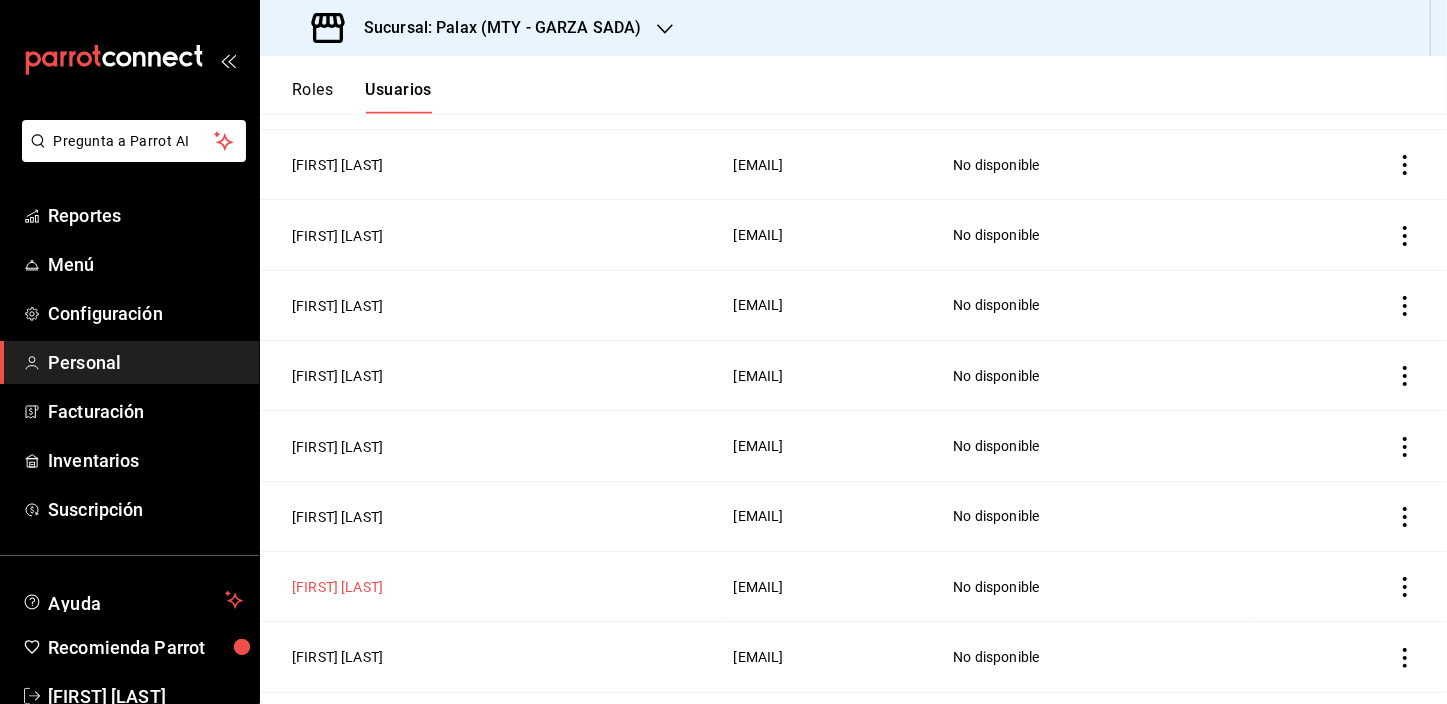 click on "[FIRST] [LAST]" at bounding box center (337, 587) 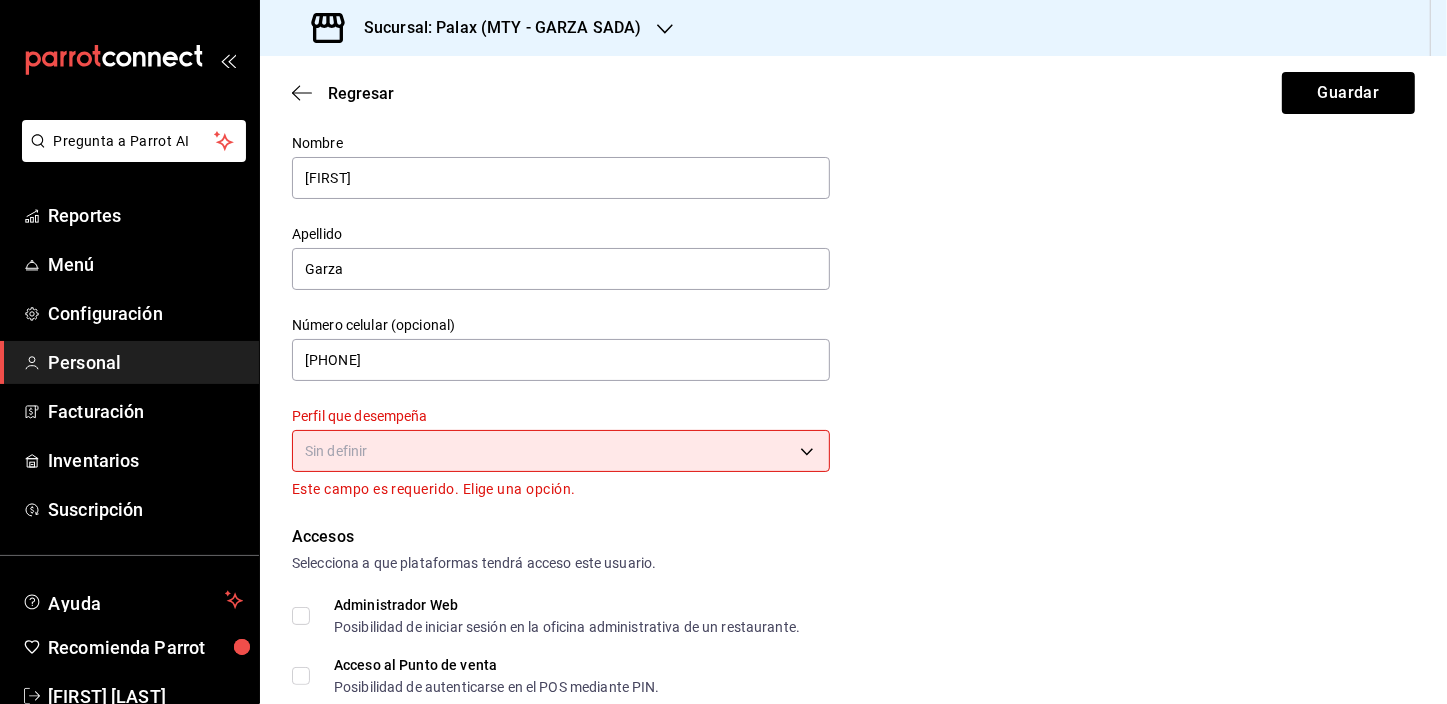scroll, scrollTop: 90, scrollLeft: 0, axis: vertical 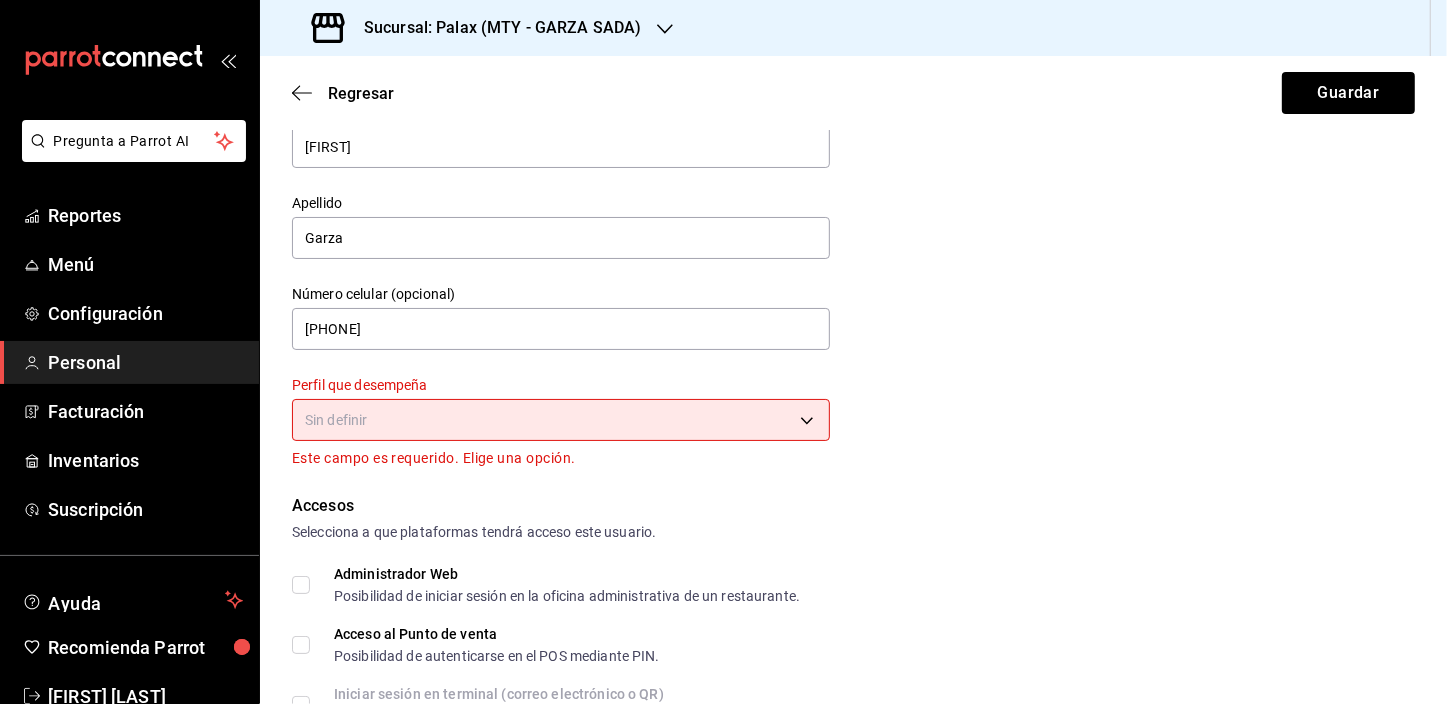click on "Pregunta a Parrot AI Reportes   Menú   Configuración   Personal   Facturación   Inventarios   Suscripción   Ayuda Recomienda Parrot   [FIRST] [LAST]   Sugerir nueva función   Sucursal: Palax (MTY - GARZA SADA) Regresar Guardar Datos personales Nombre [FIRST] Apellido [LAST] Número celular (opcional) +52 (__) ____-____ Perfil que desempeña Sin definir Este campo es requerido. Elige una opción. Accesos Selecciona a que plataformas tendrá acceso este usuario. Administrador Web Posibilidad de iniciar sesión en la oficina administrativa de un restaurante.  Acceso al Punto de venta Posibilidad de autenticarse en el POS mediante PIN.  Iniciar sesión en terminal (correo electrónico o QR) Los usuarios podrán iniciar sesión y aceptar términos y condiciones en la terminal. Acceso uso de terminal Los usuarios podrán acceder y utilizar la terminal para visualizar y procesar pagos de sus órdenes. Correo electrónico Se volverá obligatorio al tener ciertos accesos activados. Contraseña Contraseña PIN ​" at bounding box center (723, 352) 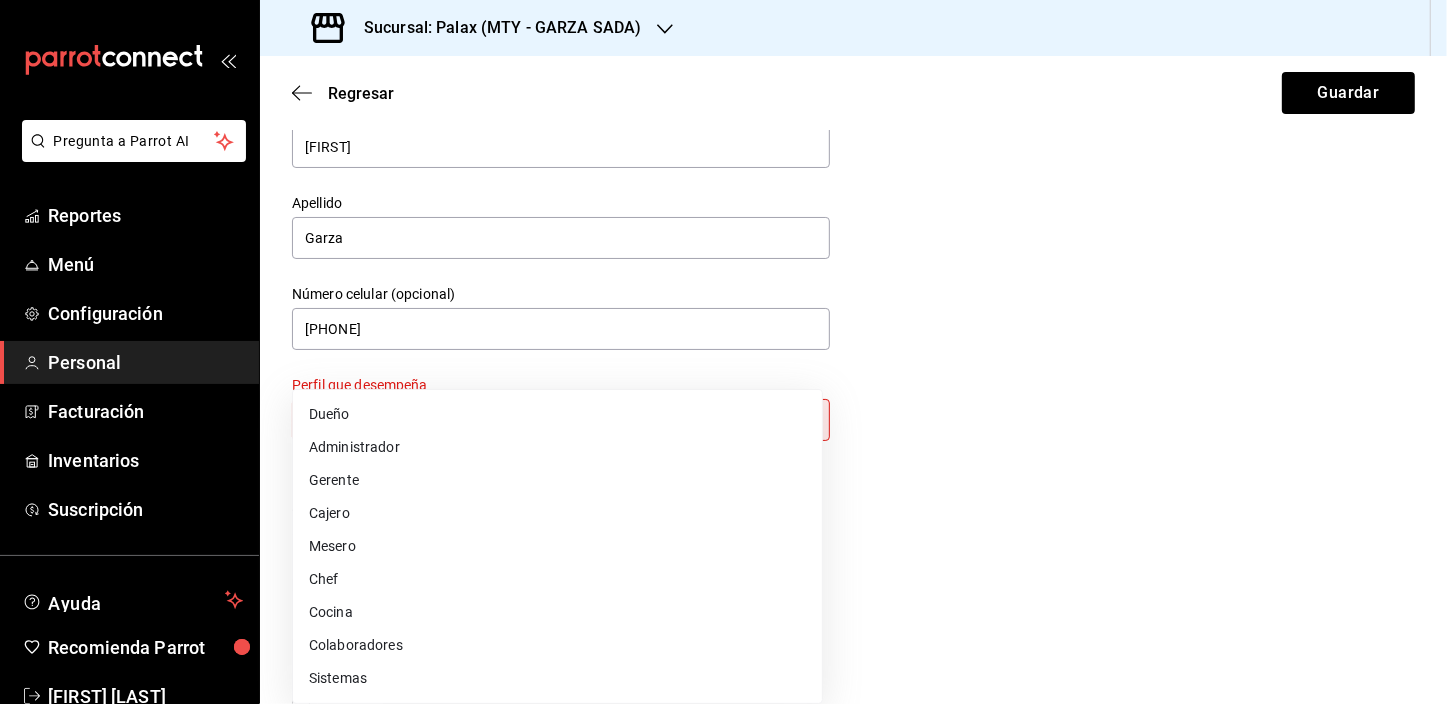 click on "Sistemas" at bounding box center [557, 678] 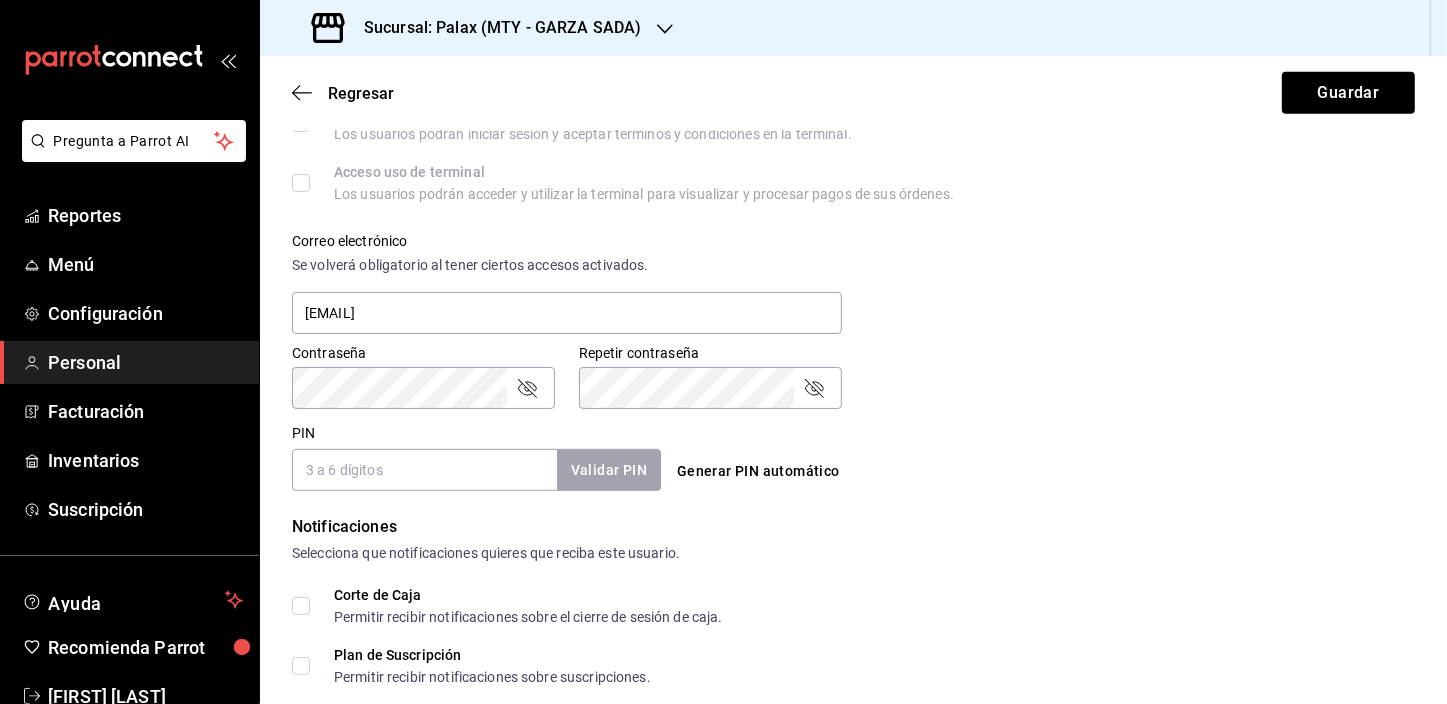 scroll, scrollTop: 652, scrollLeft: 0, axis: vertical 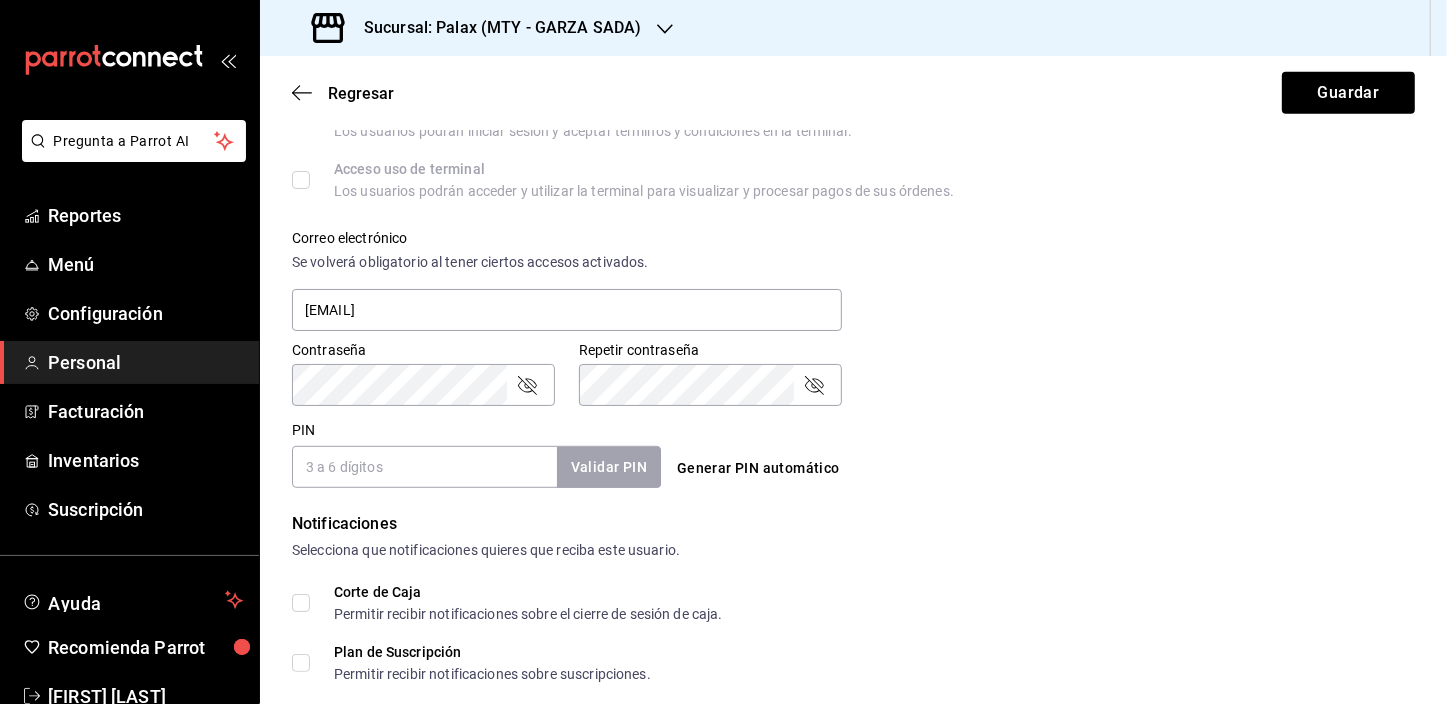 click on "PIN" at bounding box center (424, 467) 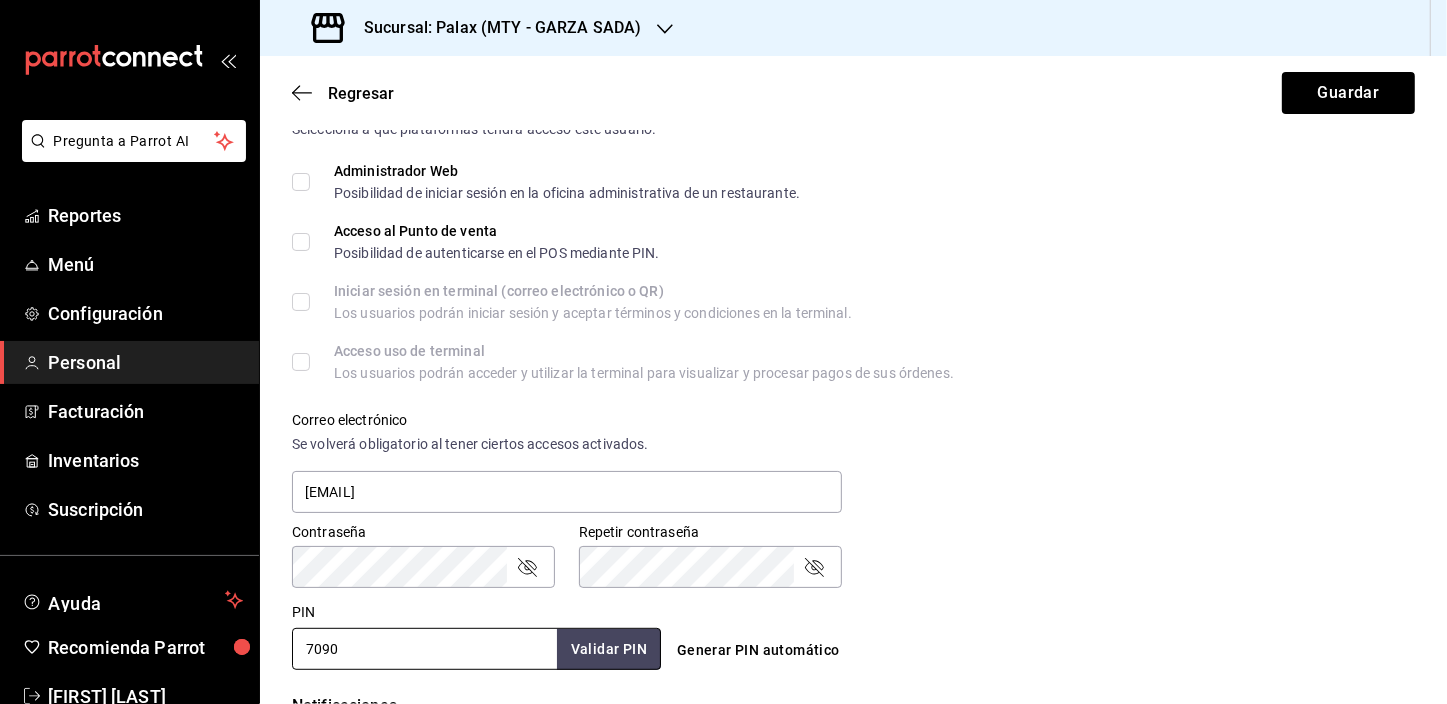 scroll, scrollTop: 107, scrollLeft: 0, axis: vertical 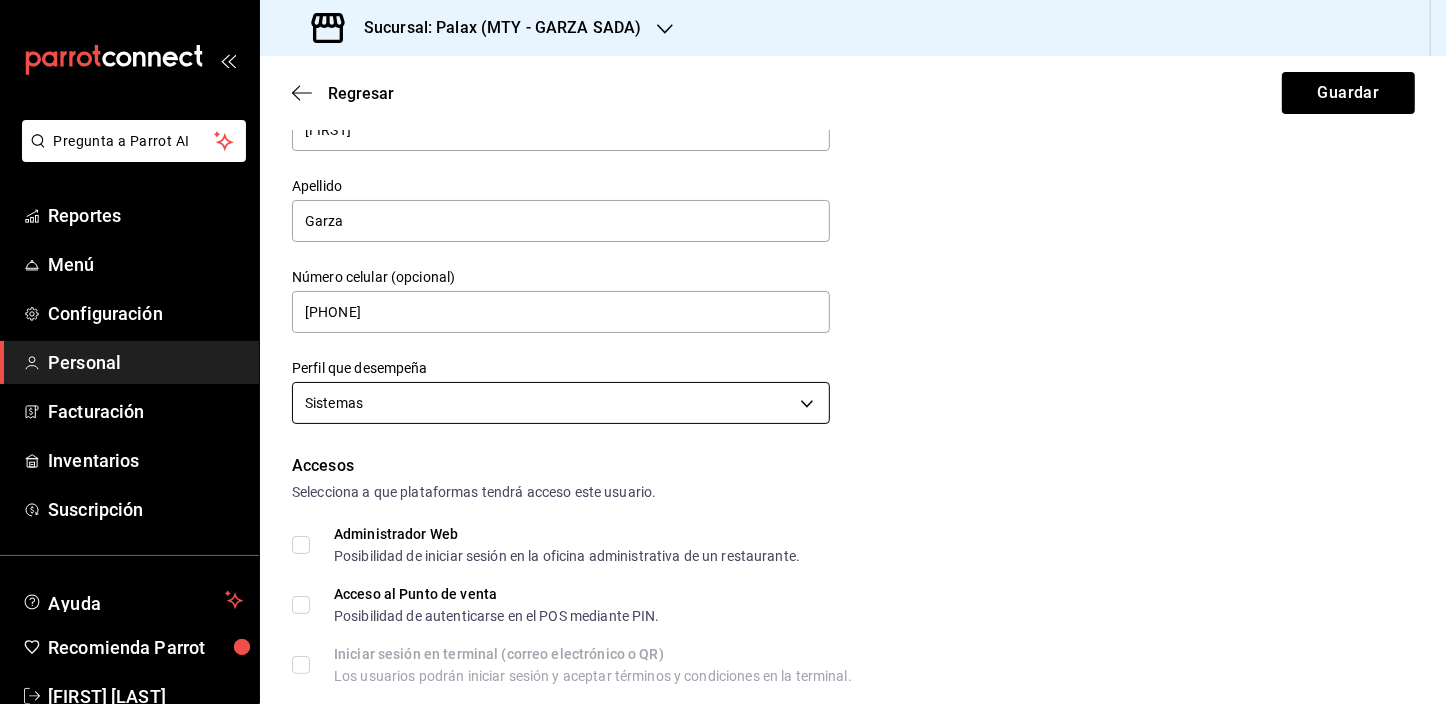 type on "7090" 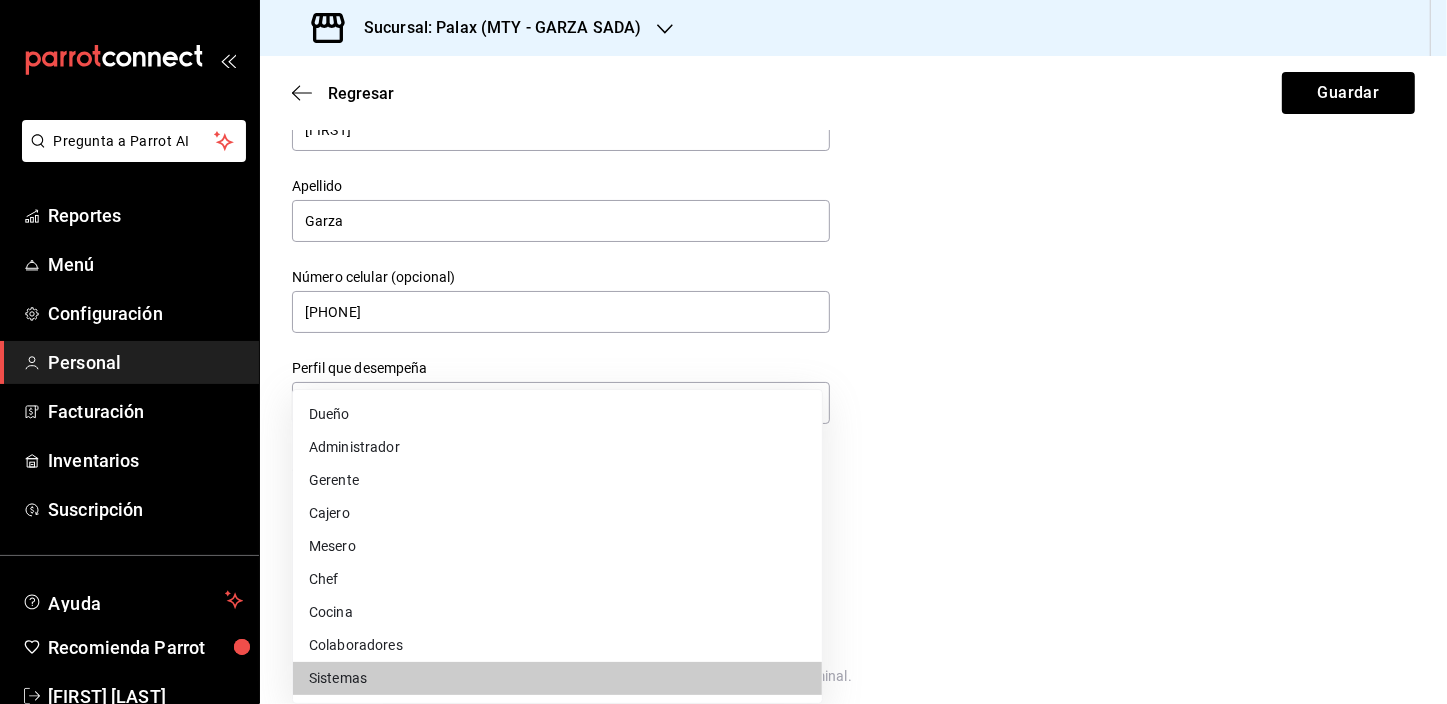 click on "Administrador" at bounding box center [557, 447] 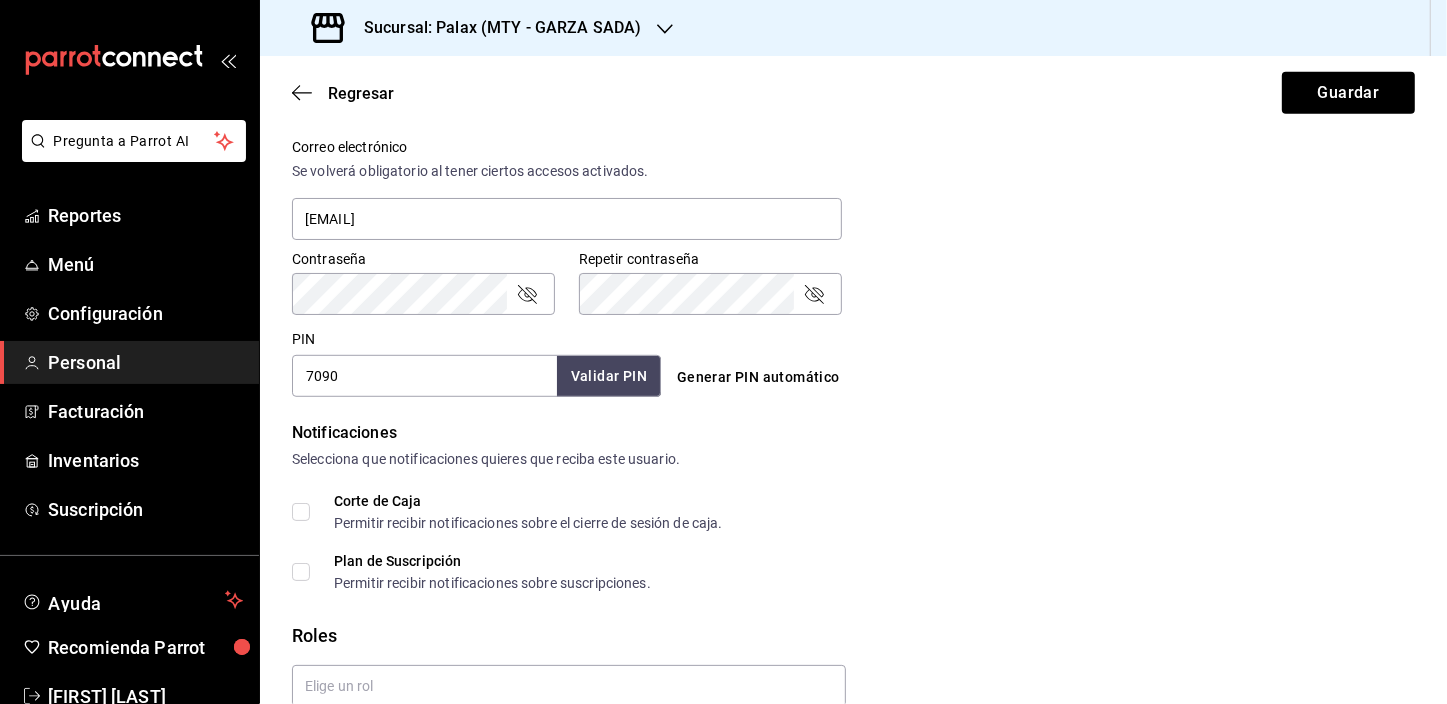 scroll, scrollTop: 834, scrollLeft: 0, axis: vertical 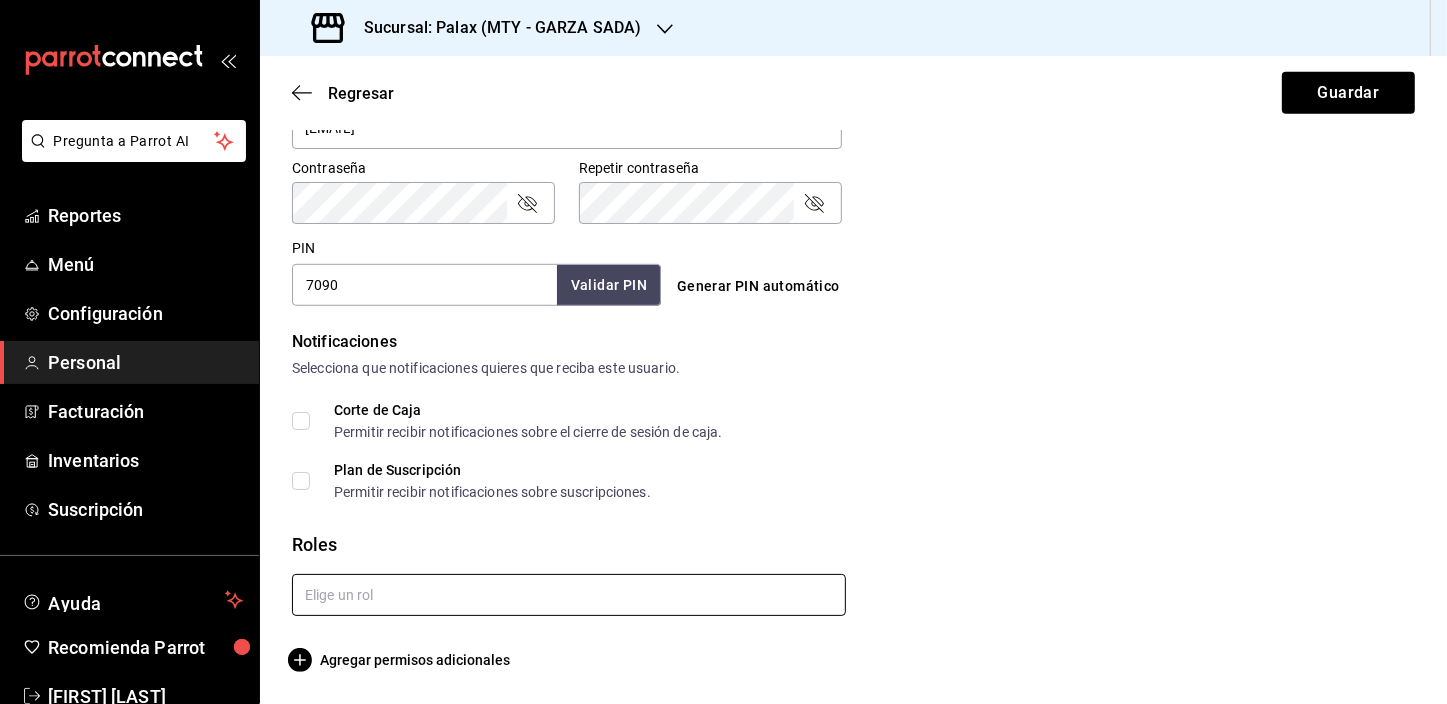 click at bounding box center (569, 595) 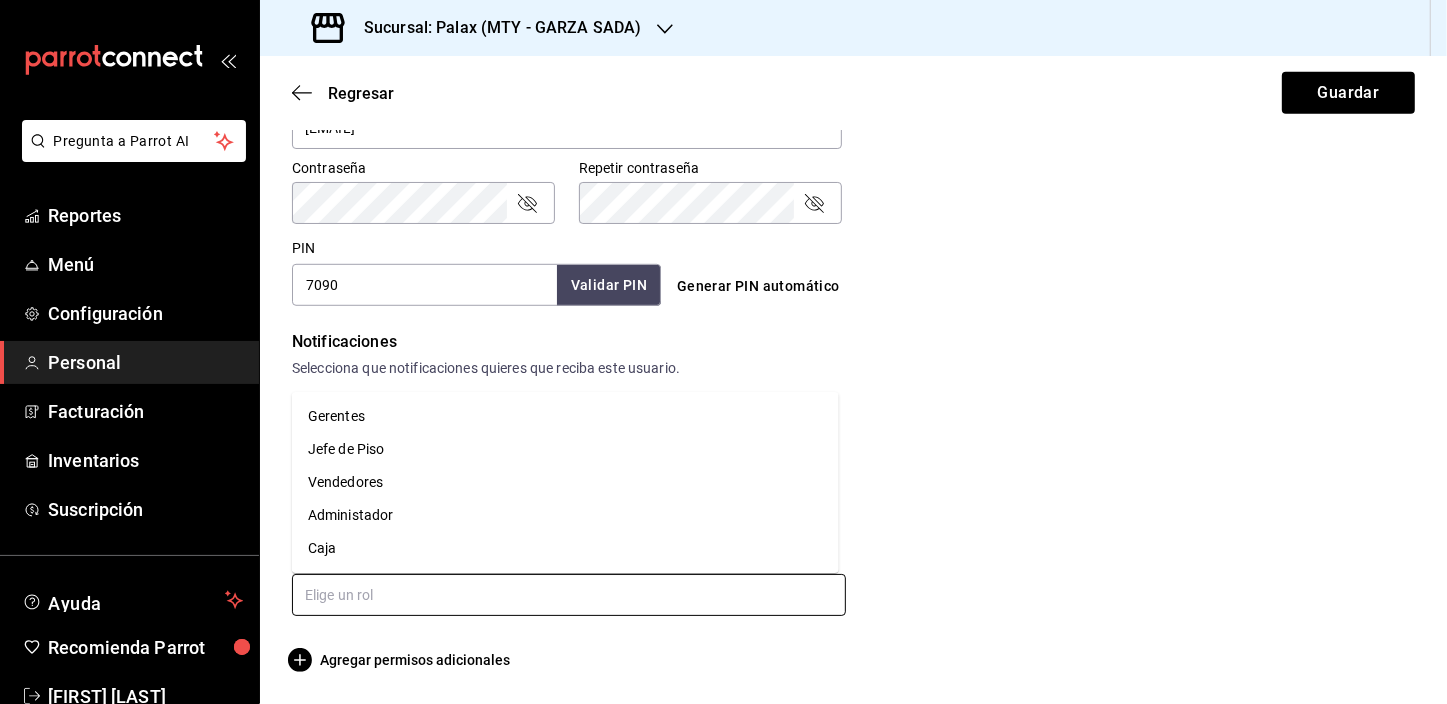 click on "Jefe de Piso" at bounding box center [565, 449] 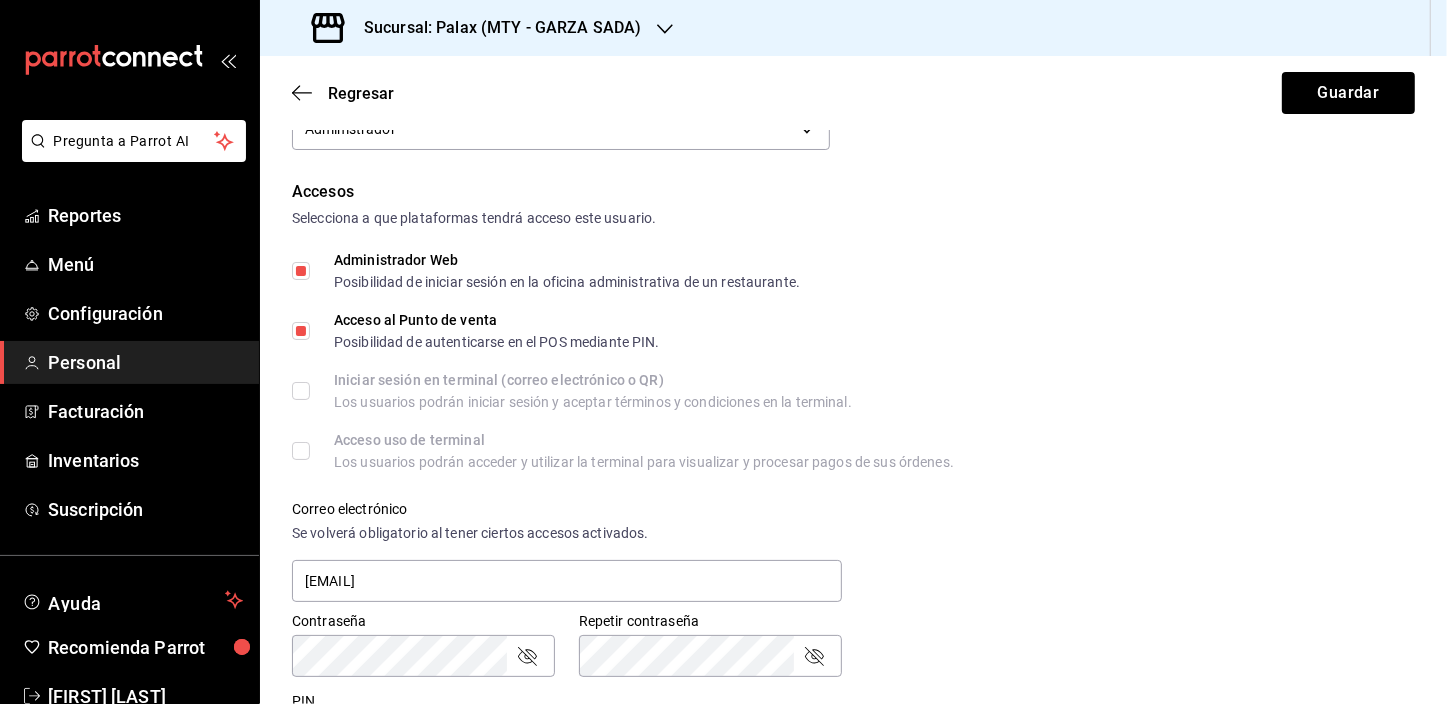 scroll, scrollTop: 380, scrollLeft: 0, axis: vertical 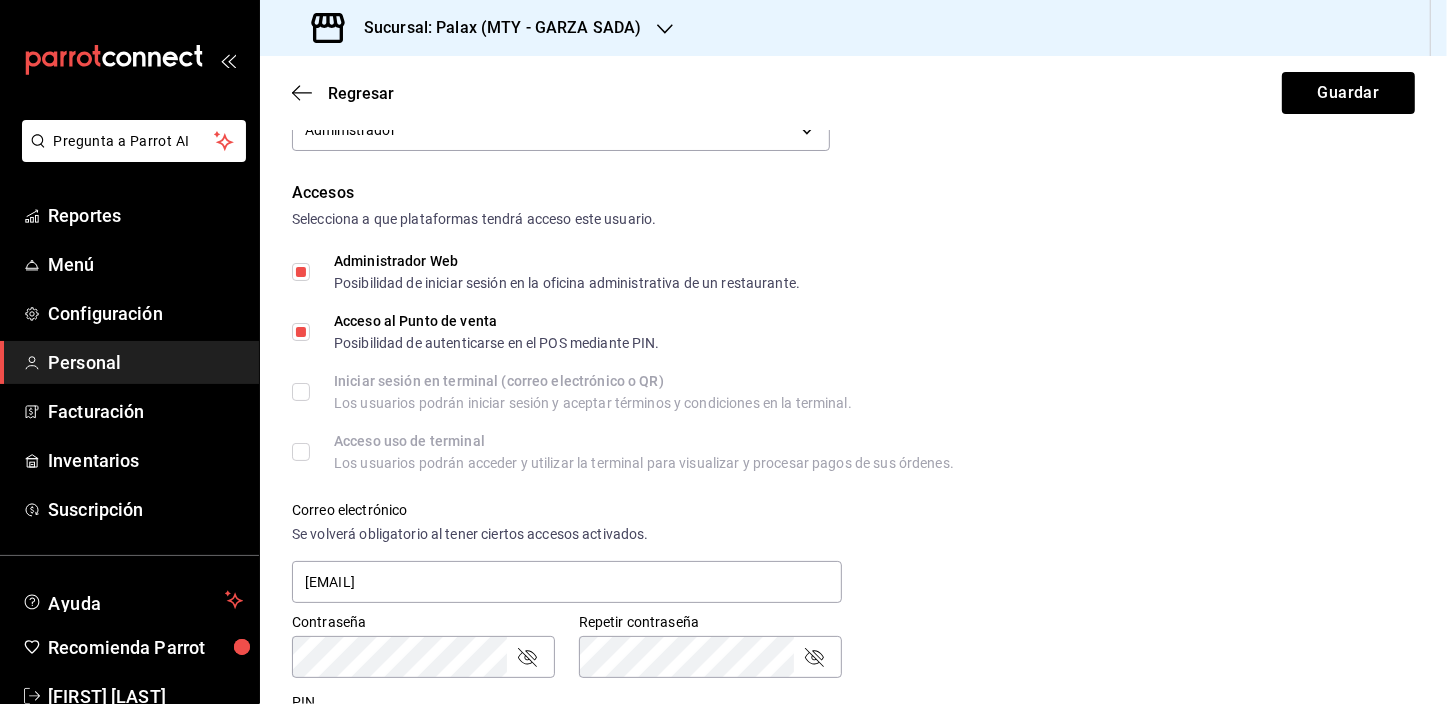 click on "Iniciar sesión en terminal (correo electrónico o QR) Los usuarios podrán iniciar sesión y aceptar términos y condiciones en la terminal." at bounding box center (572, 392) 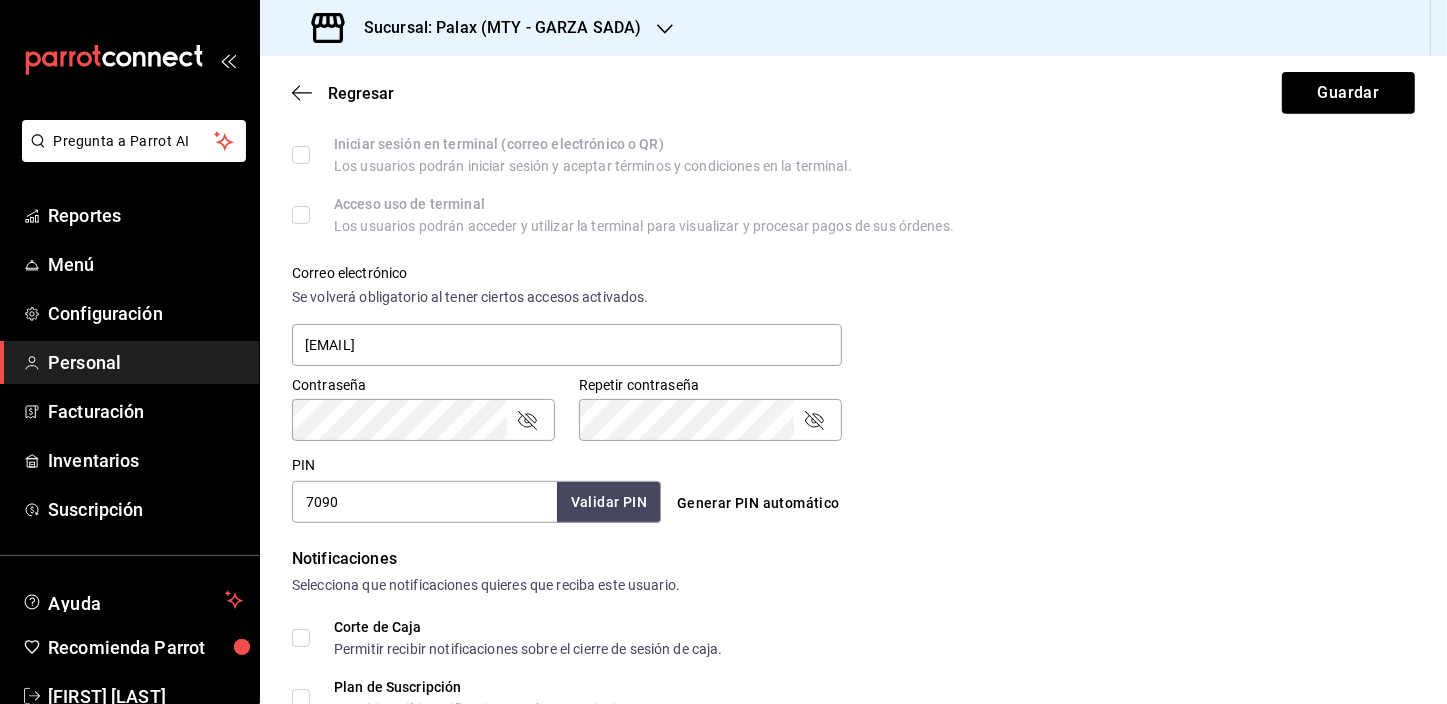 scroll, scrollTop: 652, scrollLeft: 0, axis: vertical 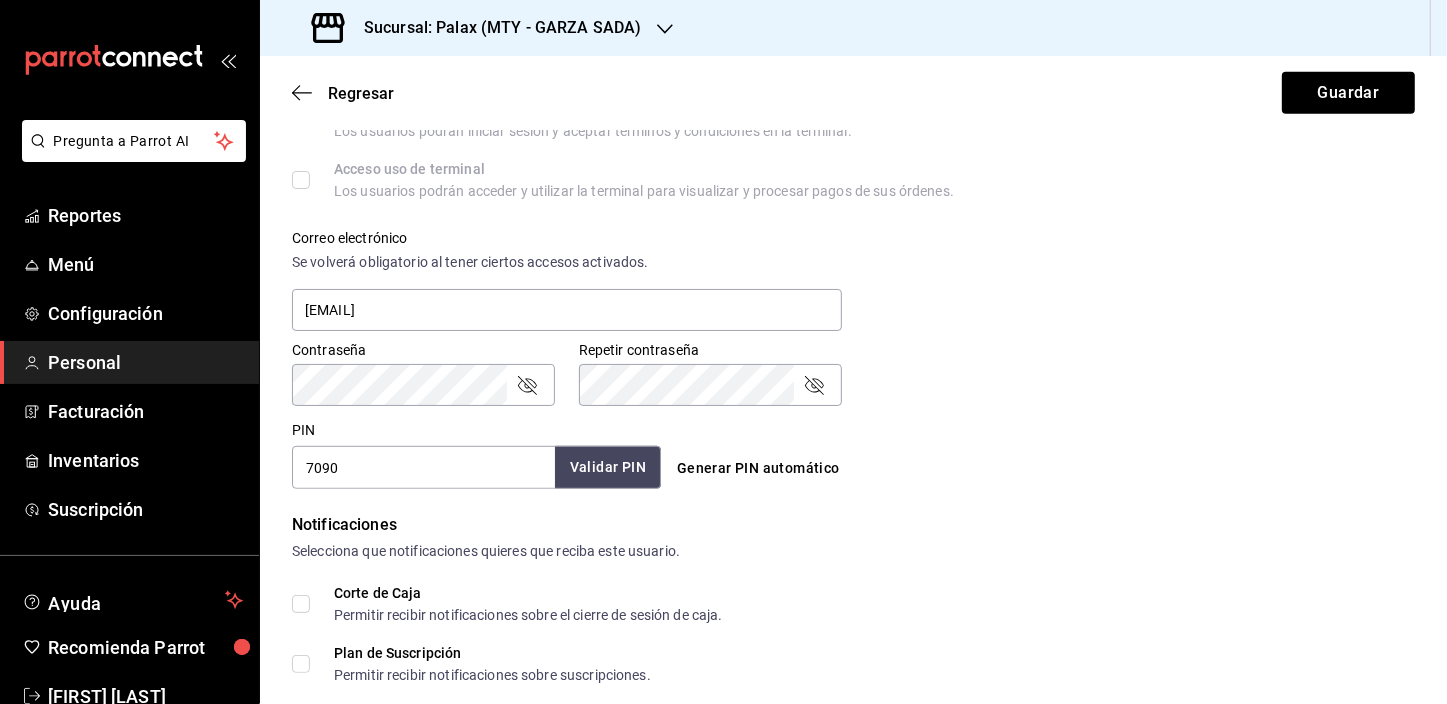 click on "Validar PIN" at bounding box center (608, 467) 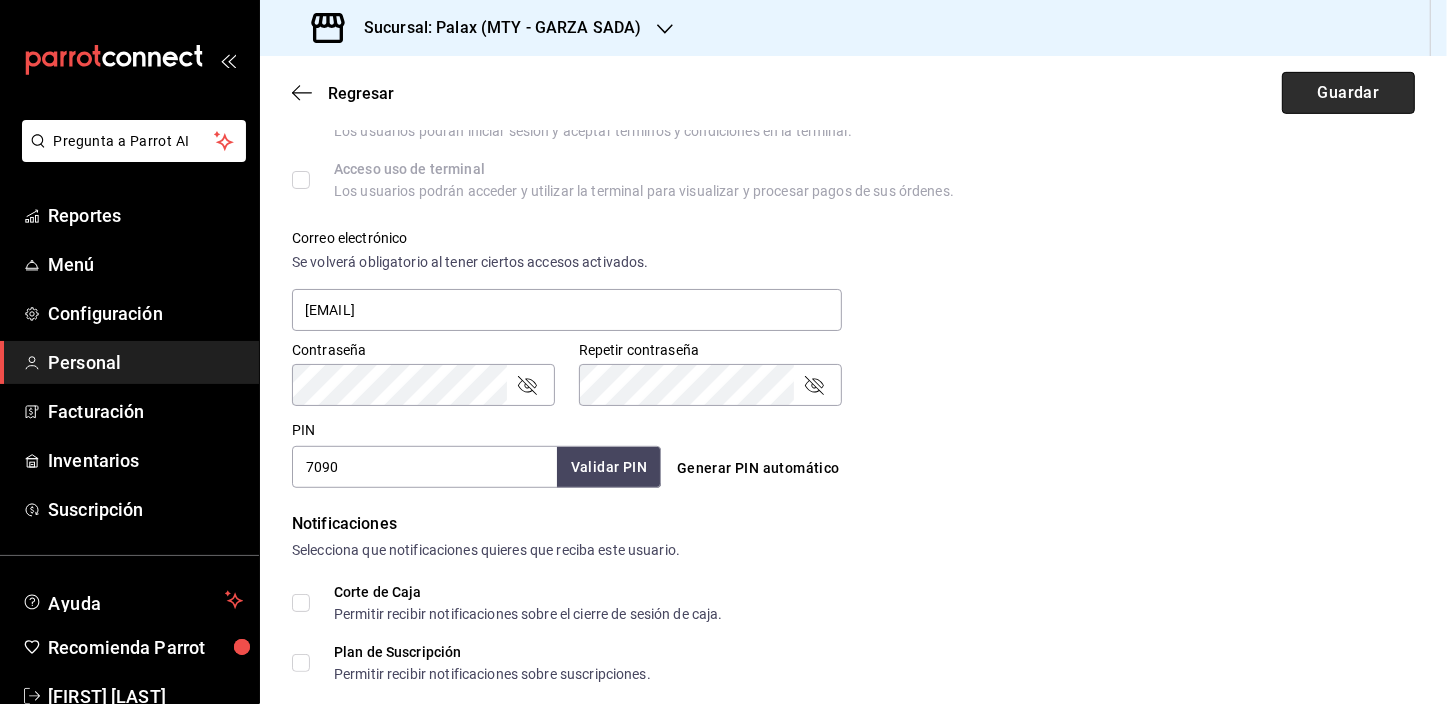 click on "Guardar" at bounding box center (1348, 93) 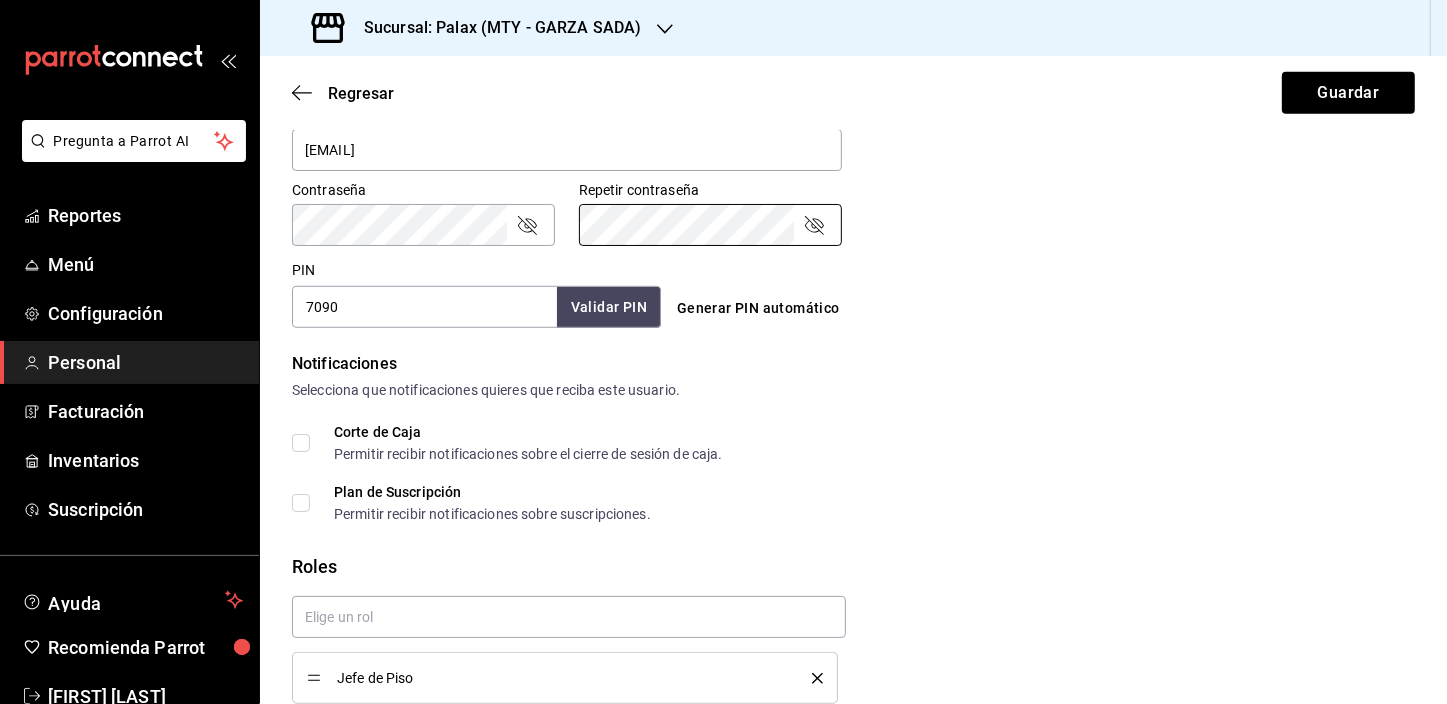 scroll, scrollTop: 536, scrollLeft: 0, axis: vertical 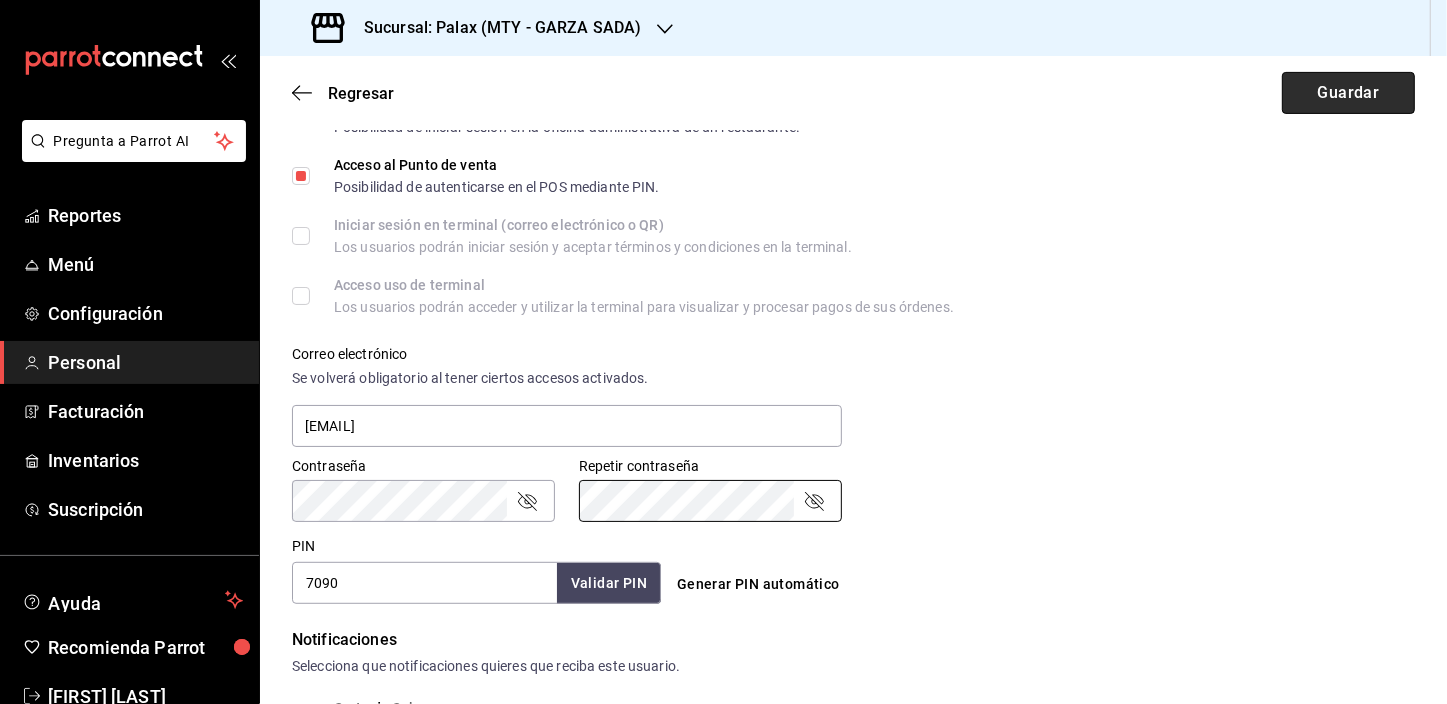 click on "Guardar" at bounding box center [1348, 93] 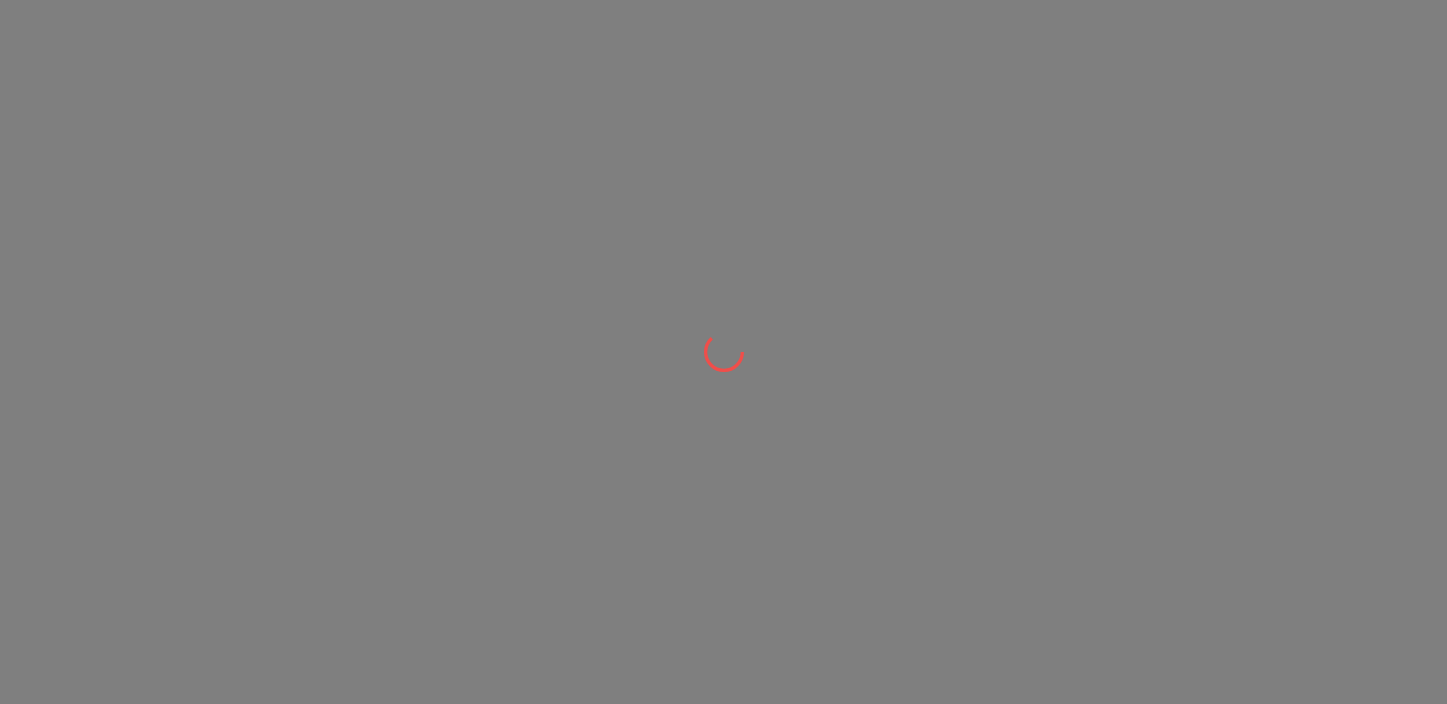 scroll, scrollTop: 0, scrollLeft: 0, axis: both 